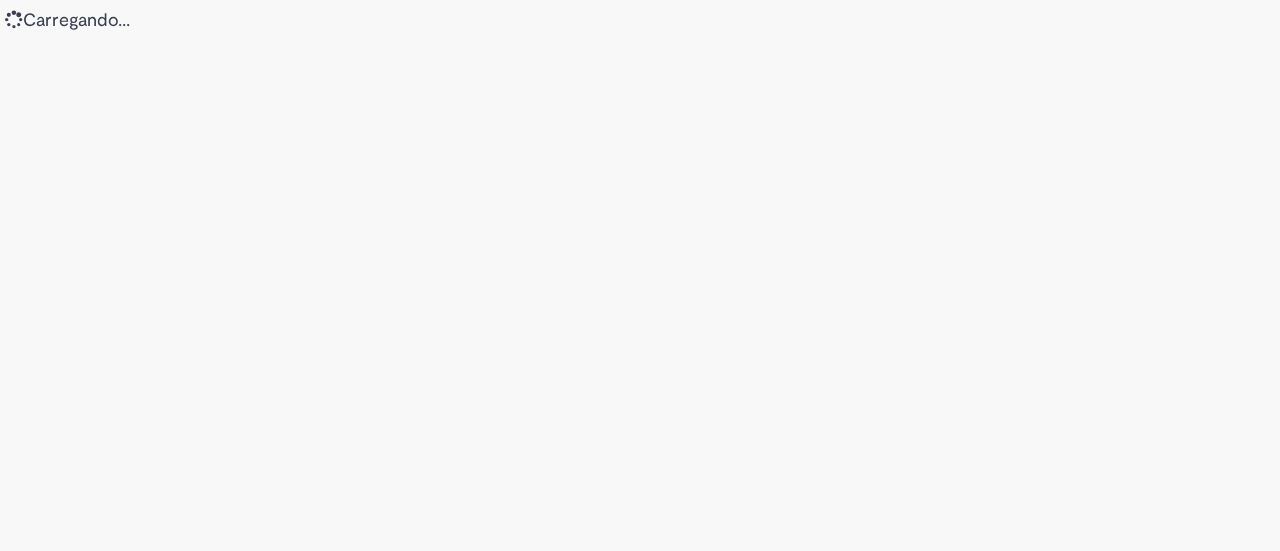 scroll, scrollTop: 0, scrollLeft: 0, axis: both 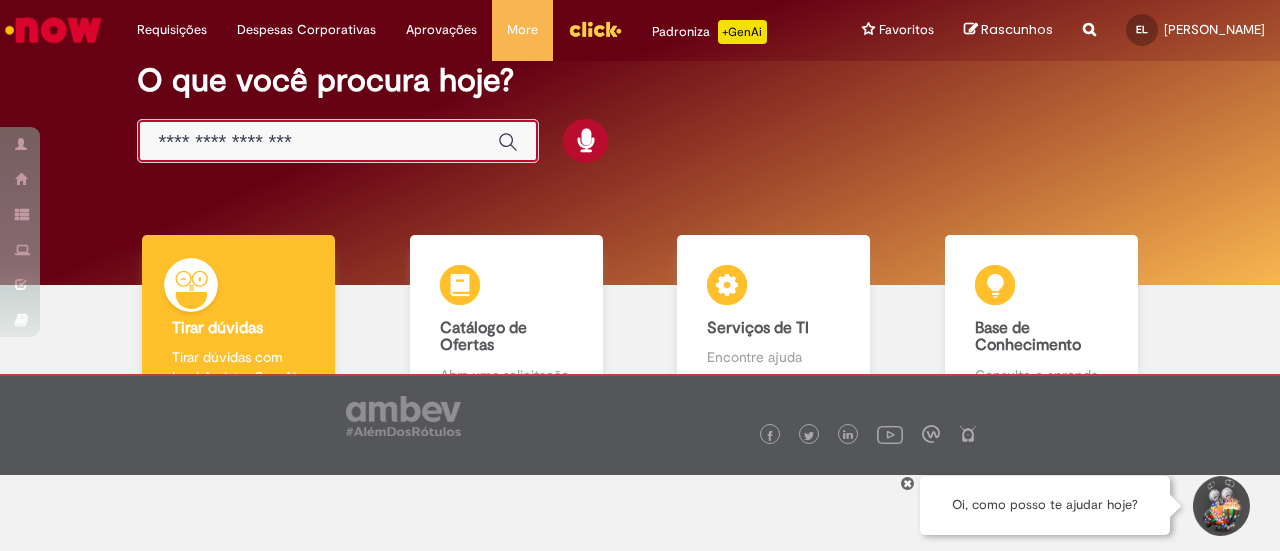 click at bounding box center [318, 142] 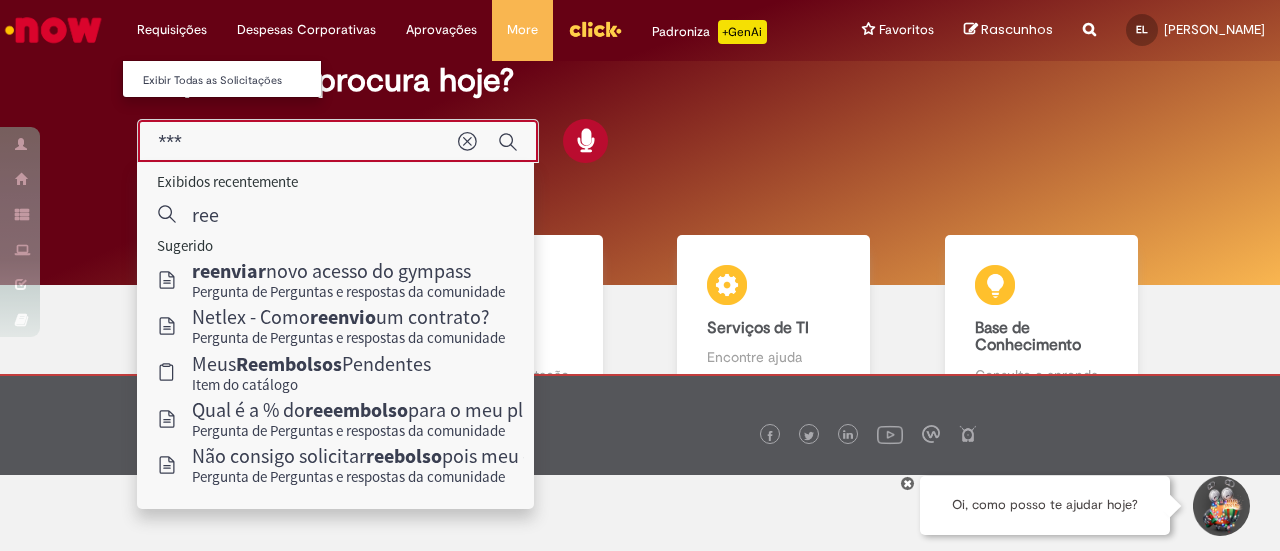 type on "***" 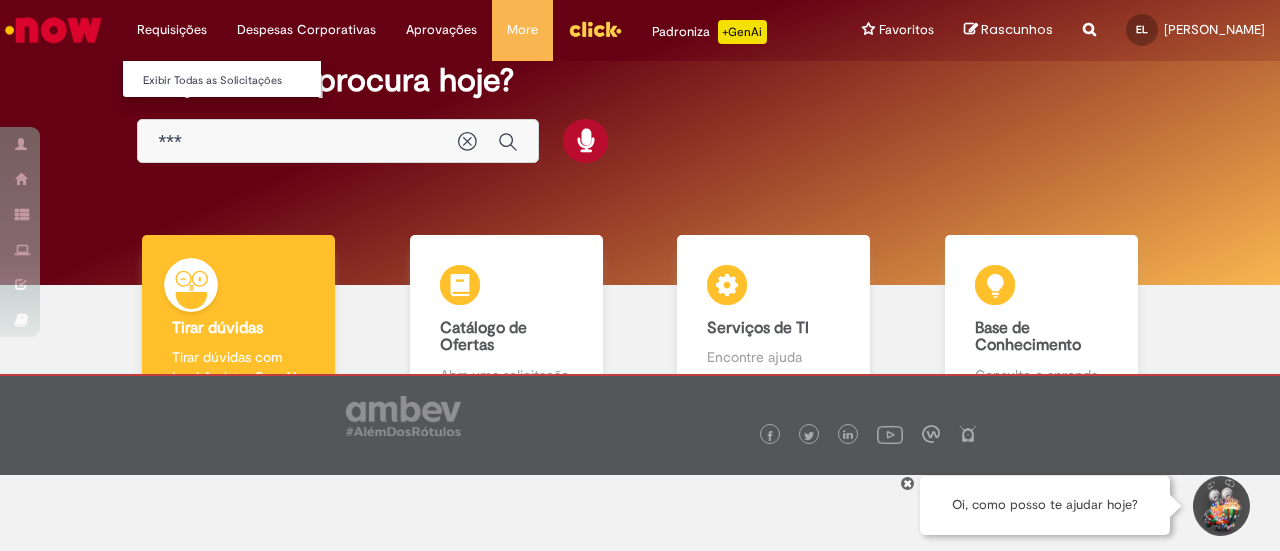 click on "Requisições
Exibir Todas as Solicitações" at bounding box center (172, 30) 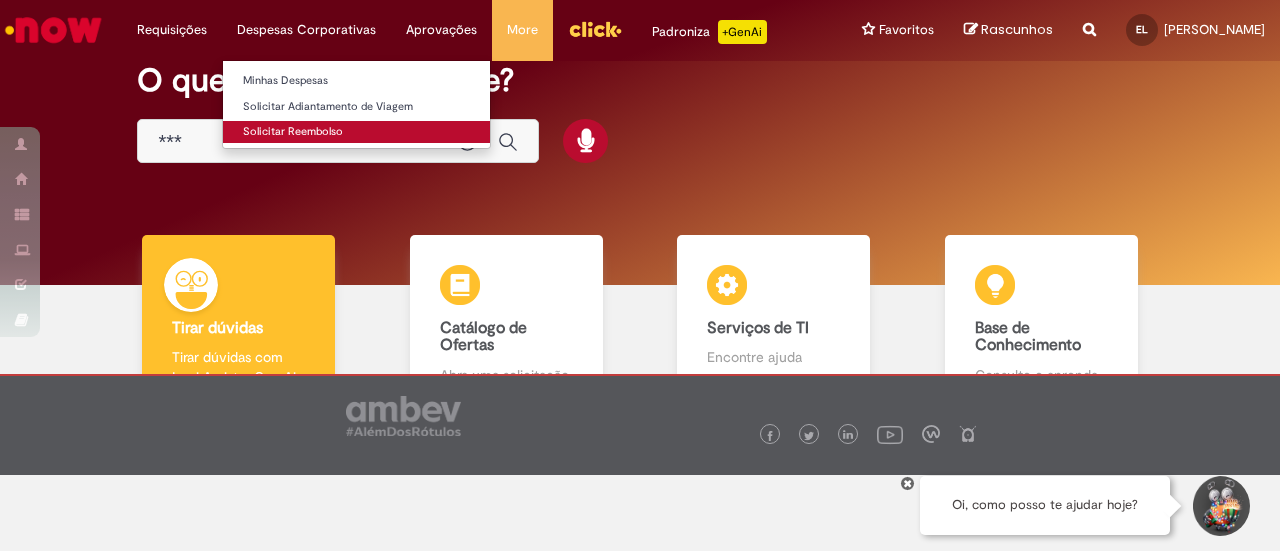 click on "Solicitar Reembolso" at bounding box center (356, 132) 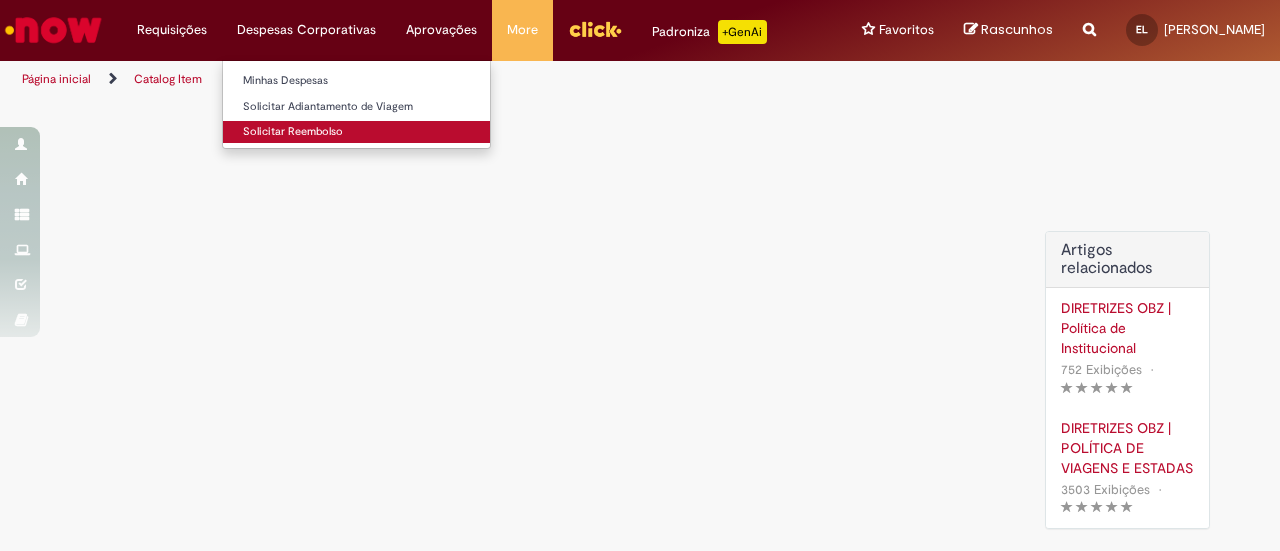 scroll, scrollTop: 0, scrollLeft: 0, axis: both 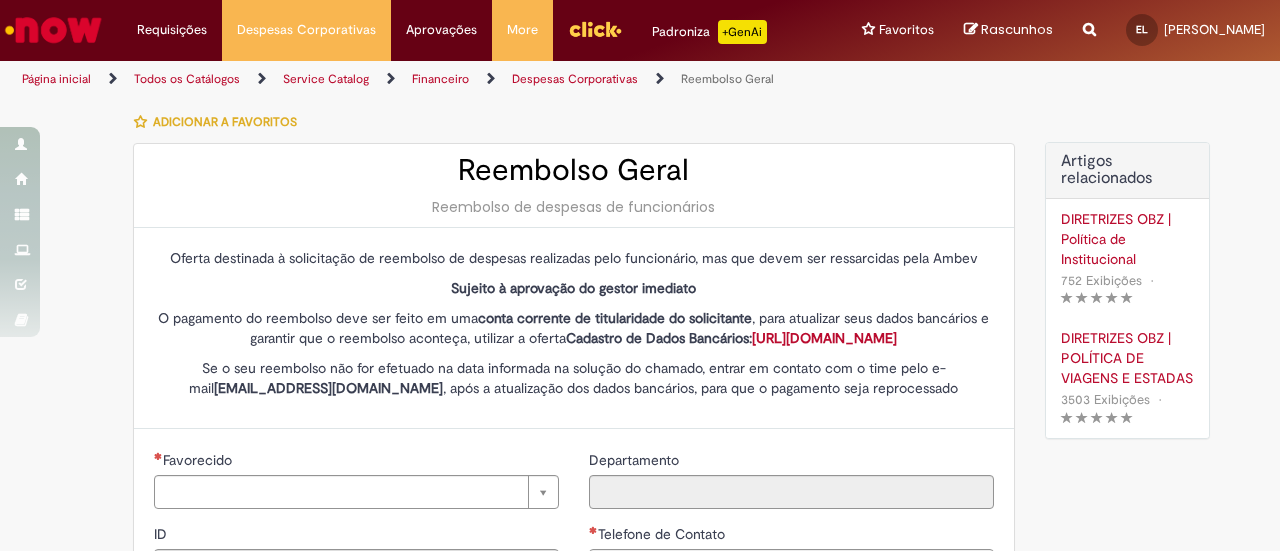type on "********" 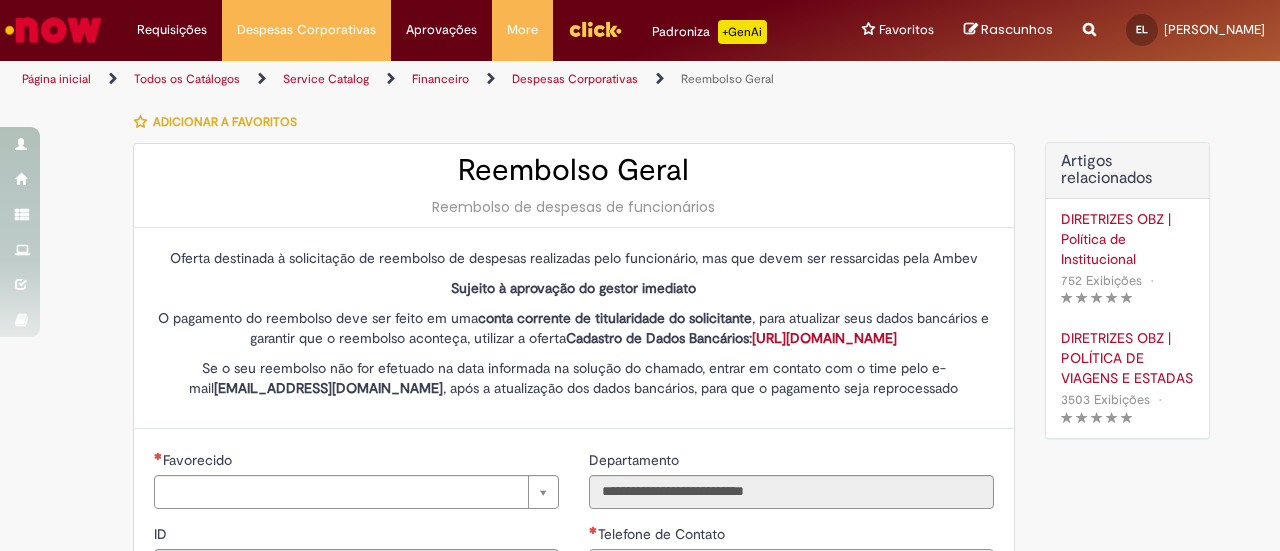 type on "**********" 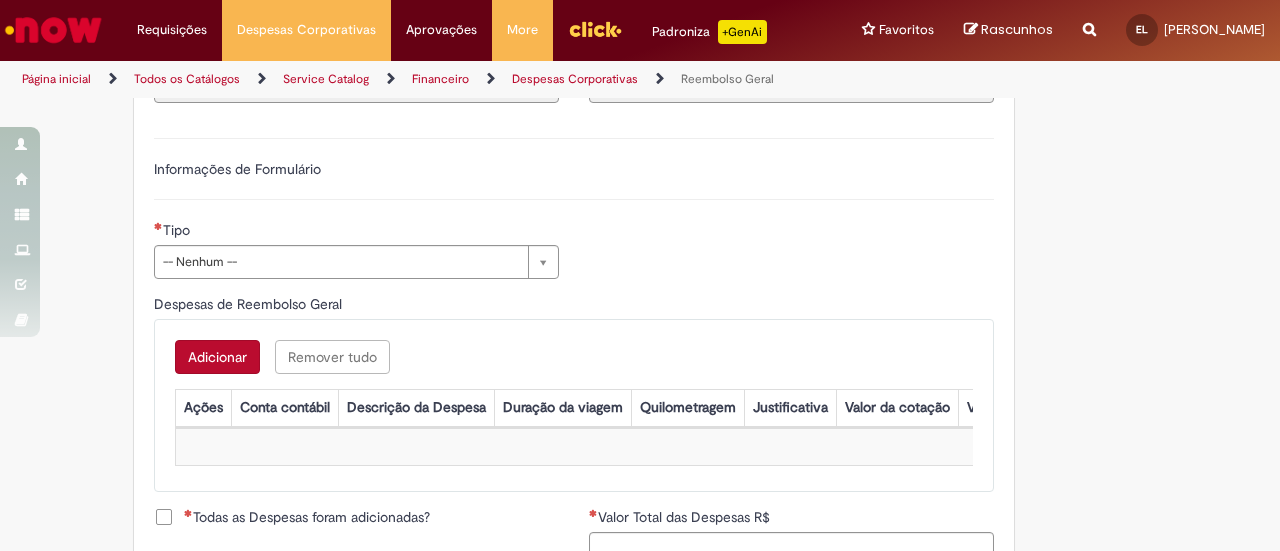 scroll, scrollTop: 631, scrollLeft: 0, axis: vertical 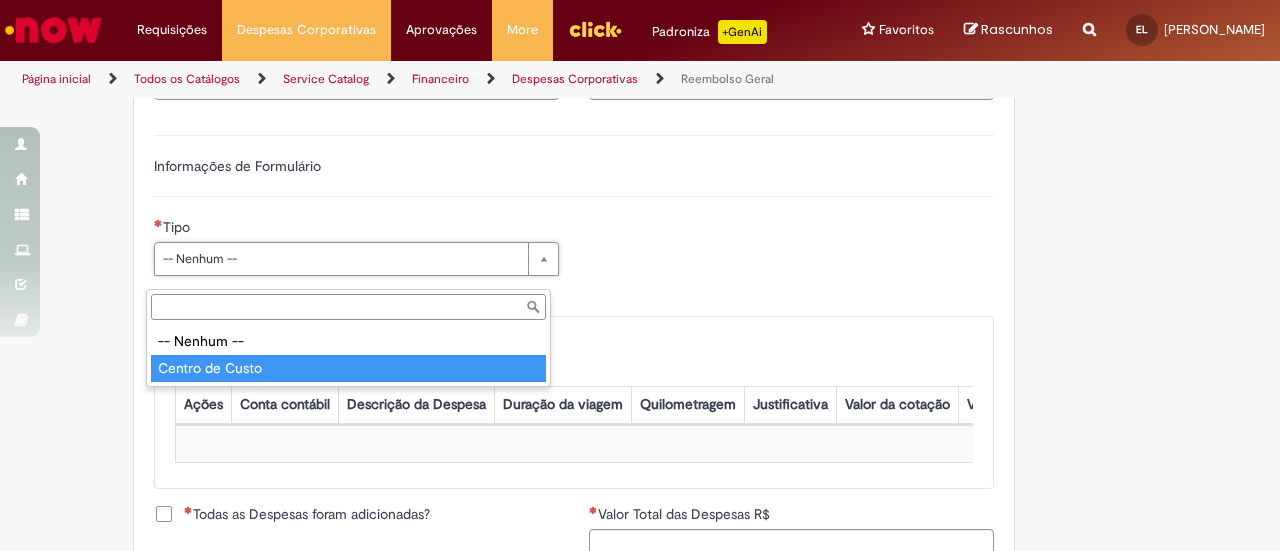 type on "**********" 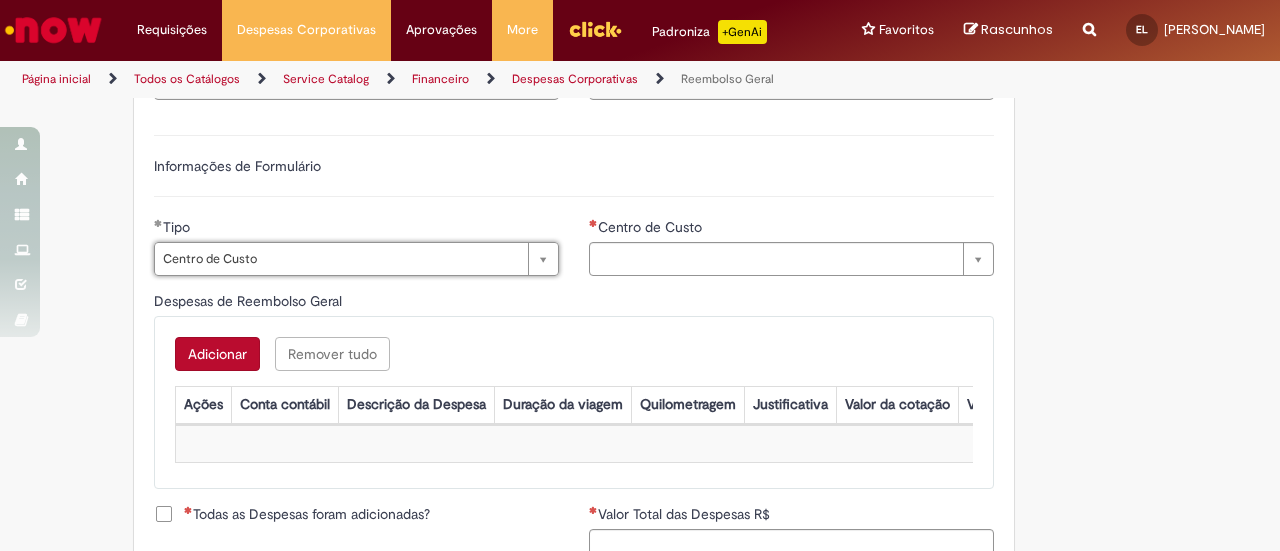 type on "**********" 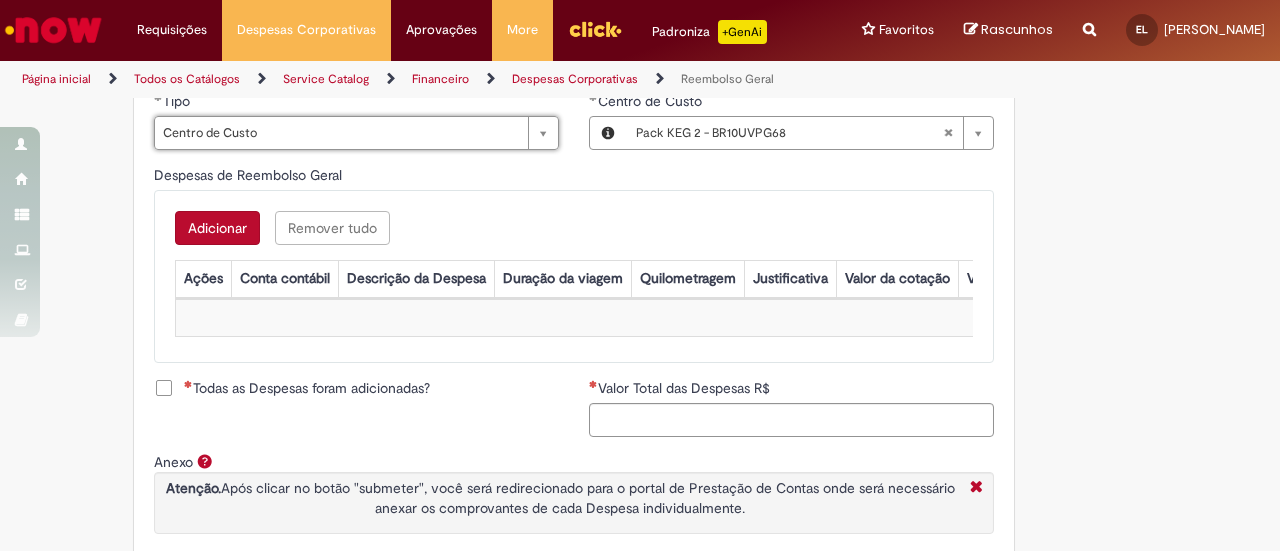 scroll, scrollTop: 759, scrollLeft: 0, axis: vertical 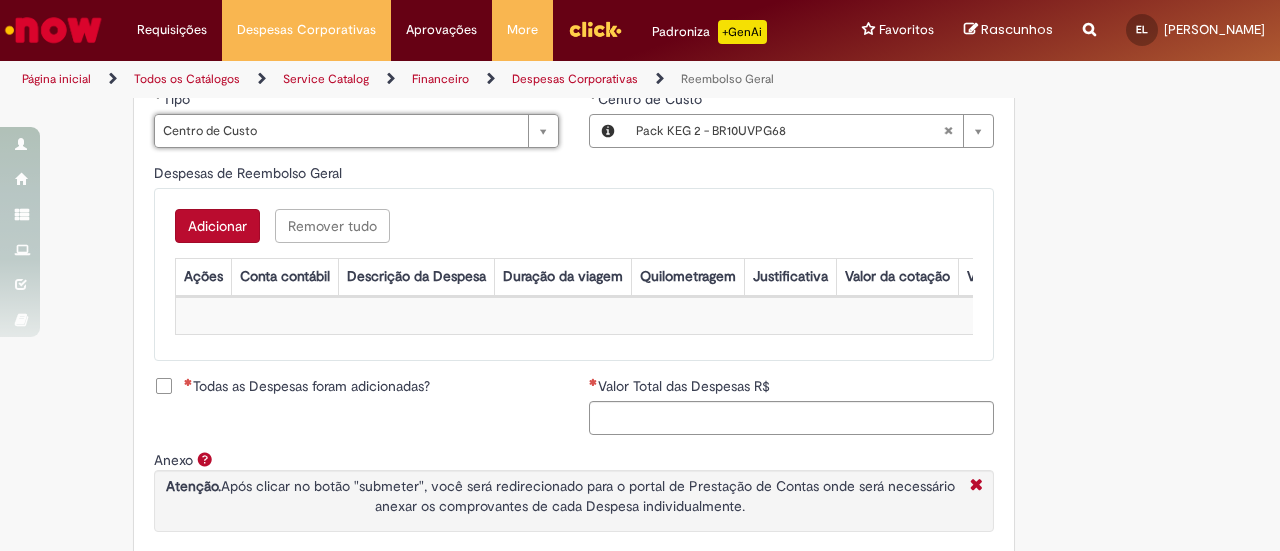 type 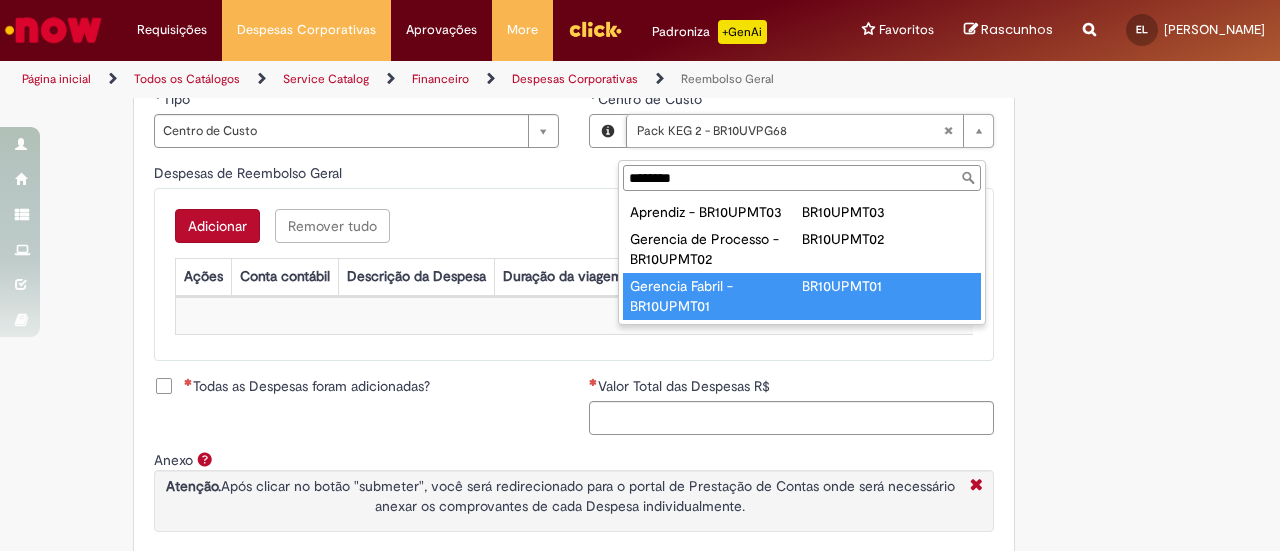 type on "********" 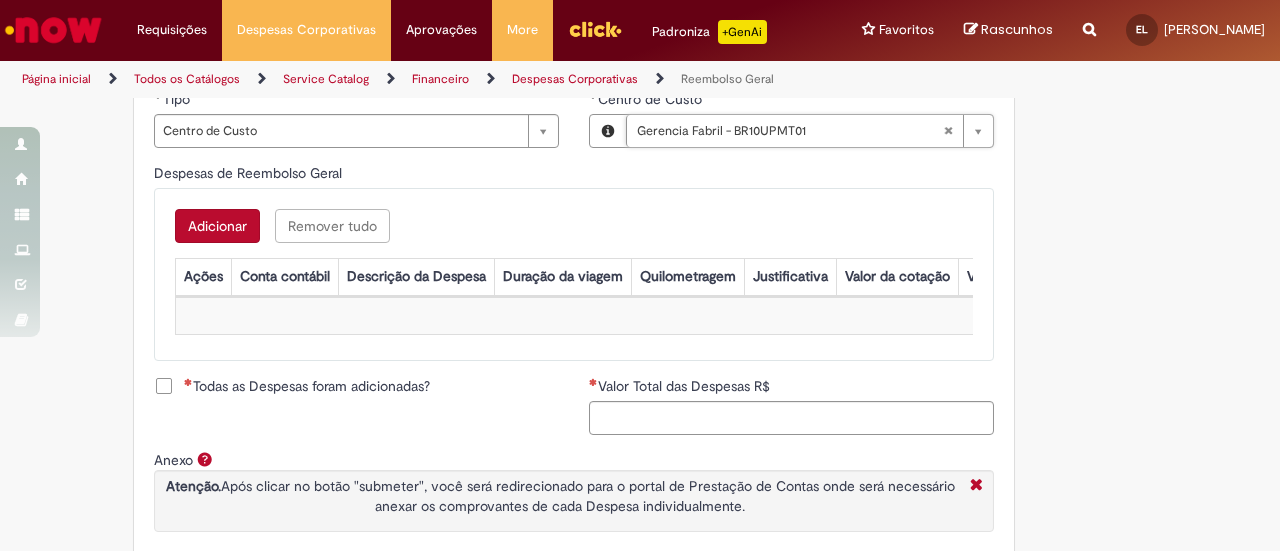 scroll, scrollTop: 0, scrollLeft: 167, axis: horizontal 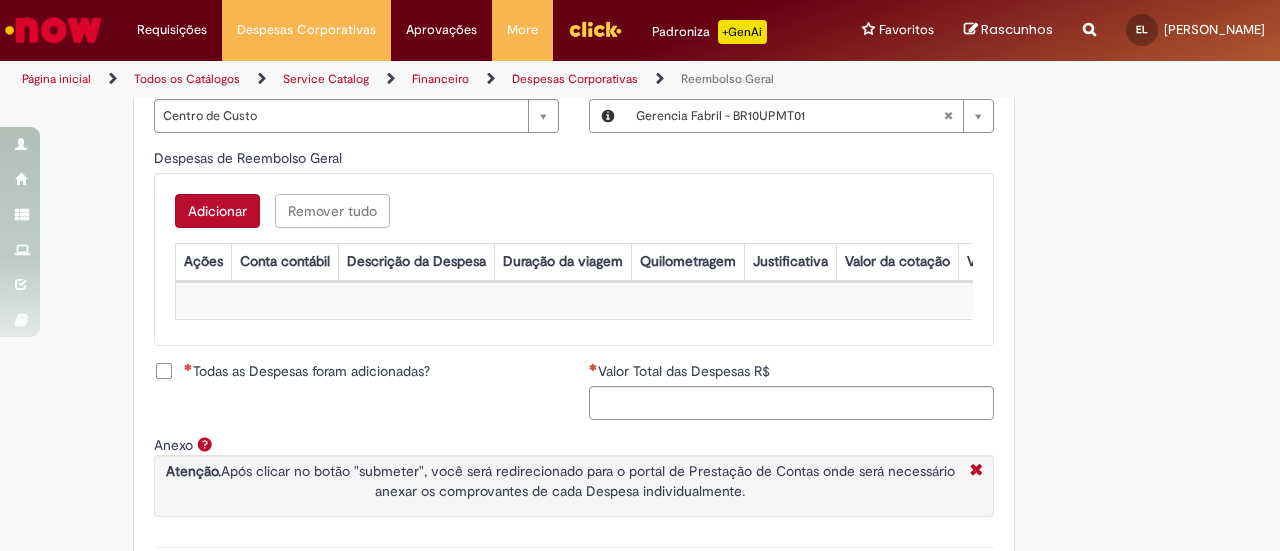 click on "Adicionar" at bounding box center (217, 211) 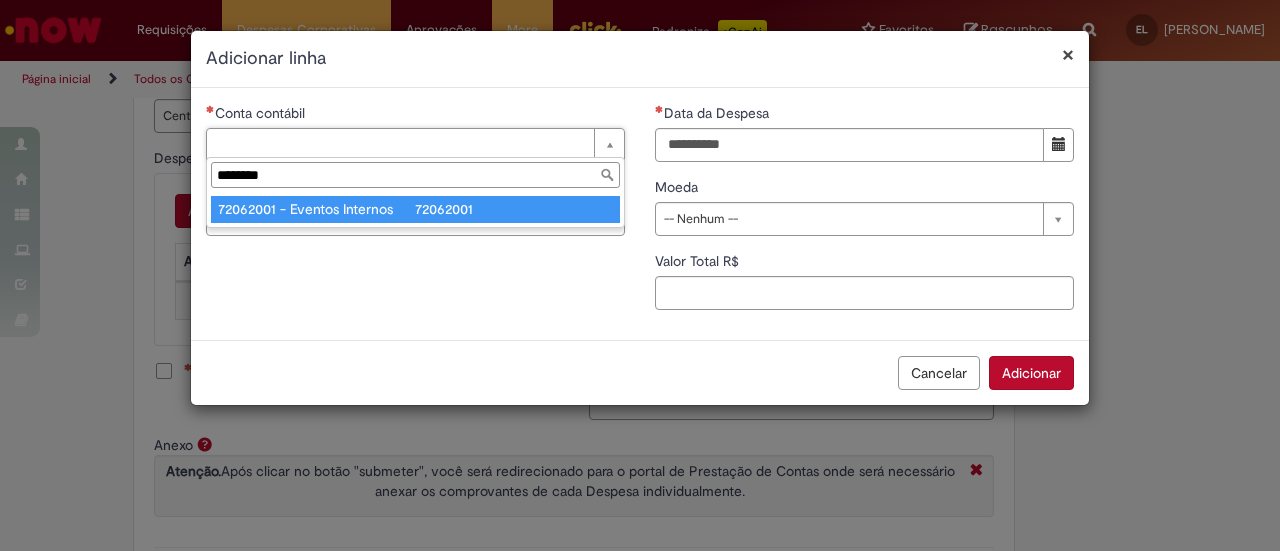 type on "********" 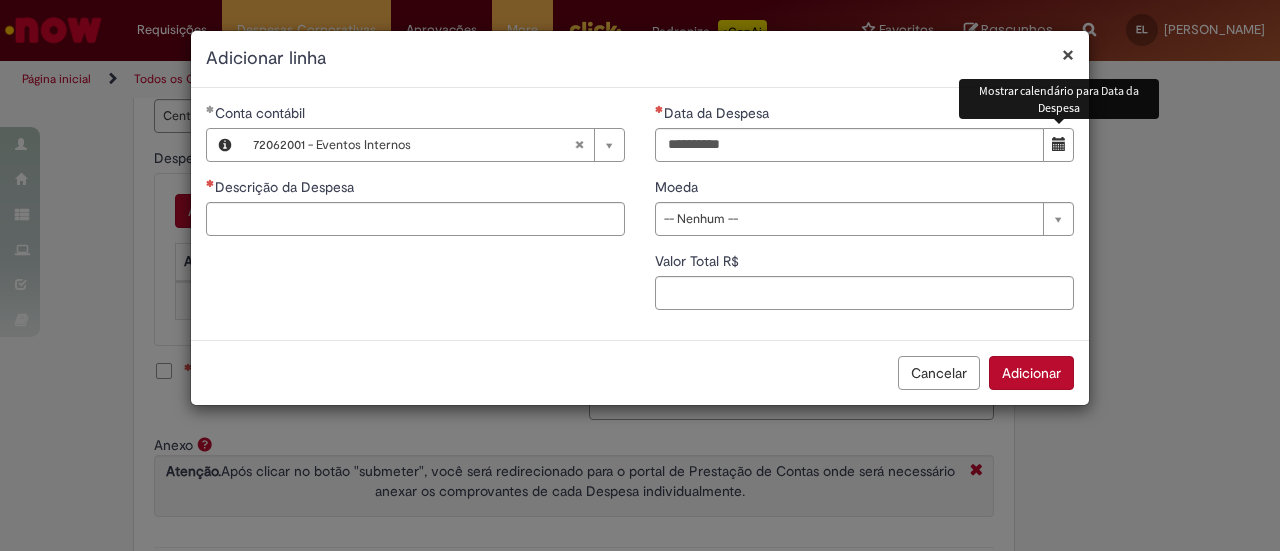 click at bounding box center (1059, 144) 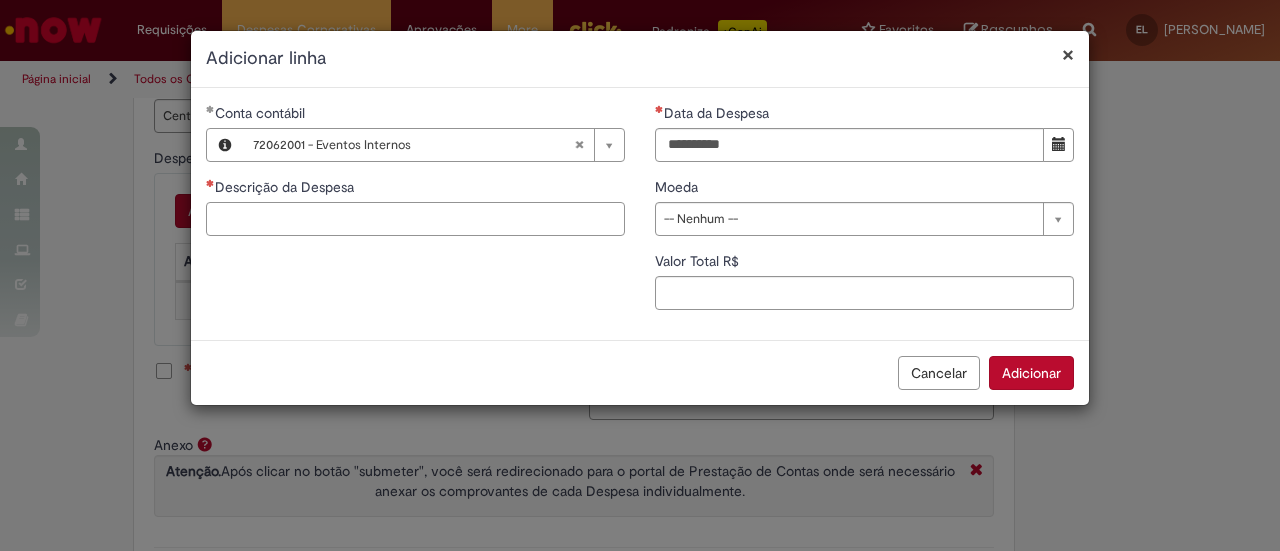 click on "Descrição da Despesa" at bounding box center [415, 219] 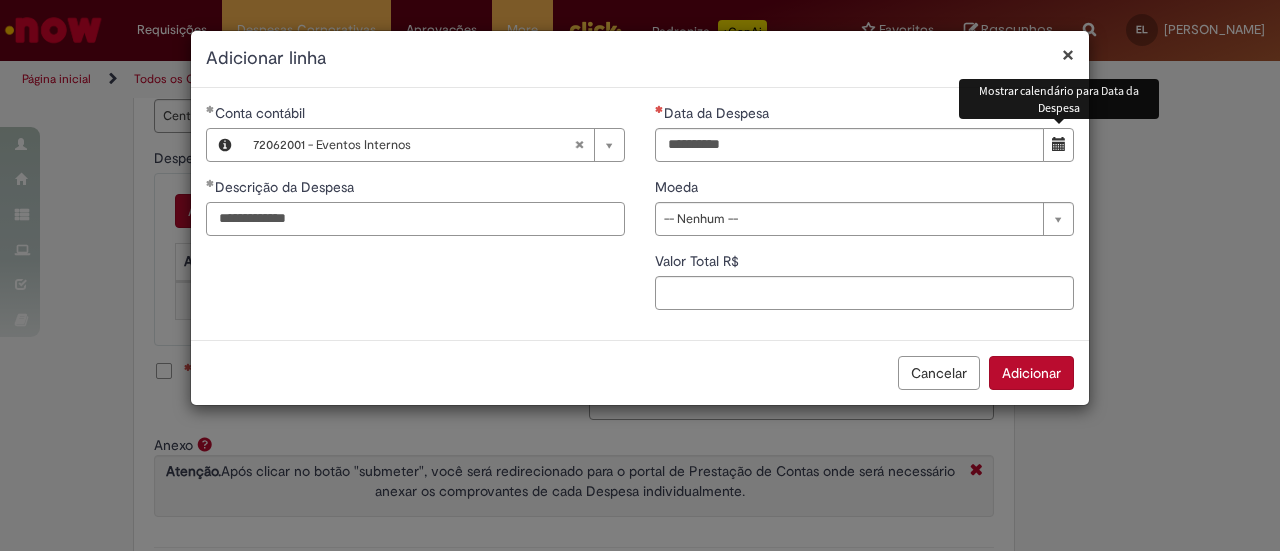 type on "**********" 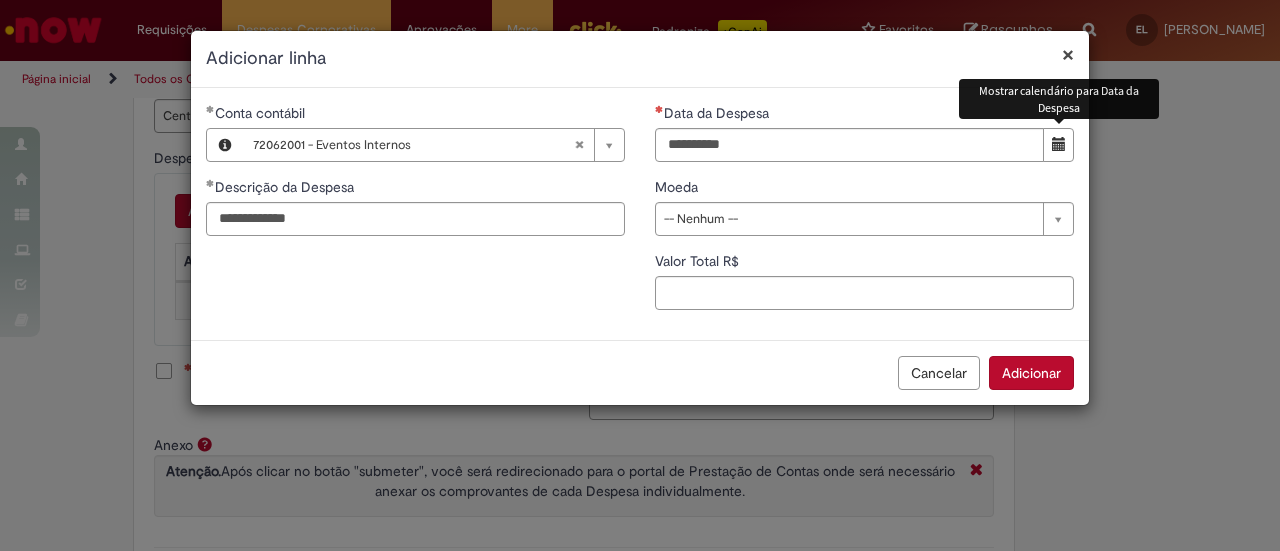click at bounding box center [1058, 145] 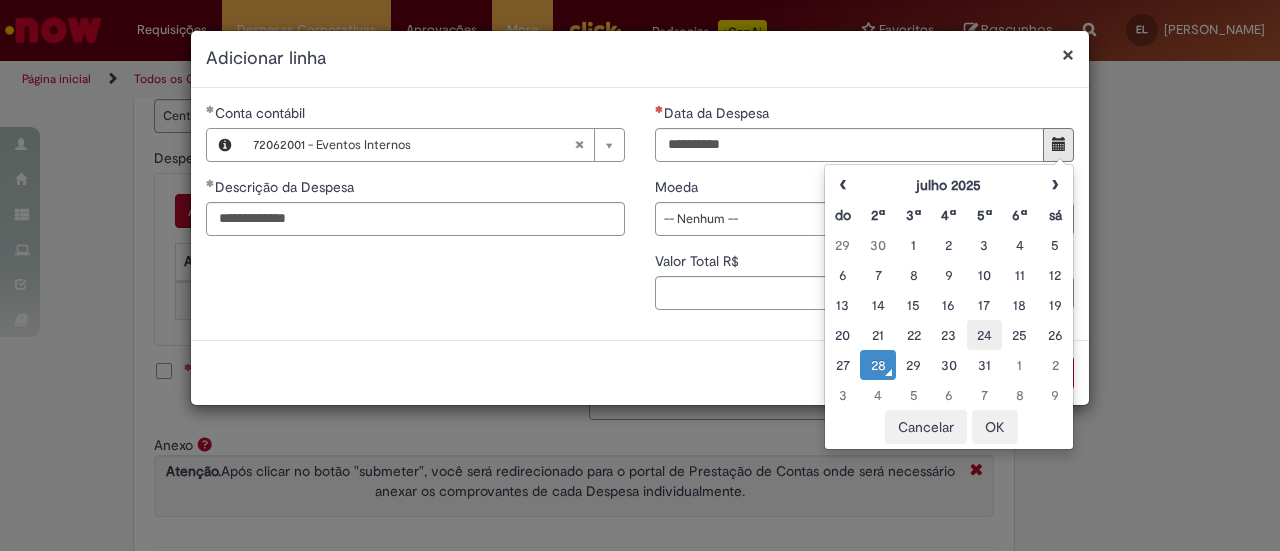 click on "24" at bounding box center (984, 335) 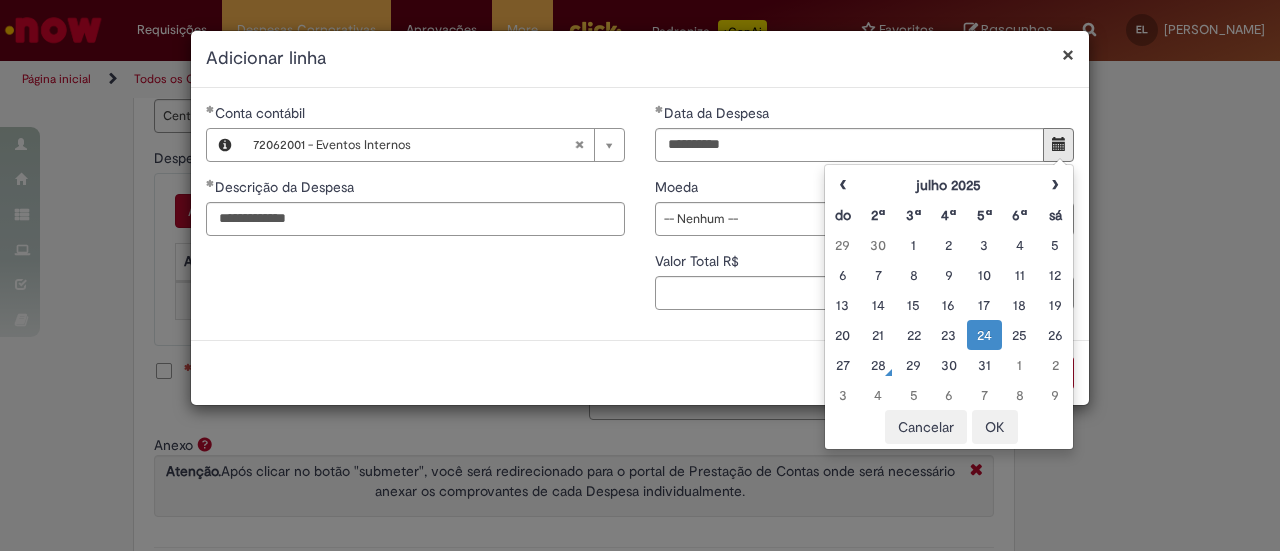 click on "**********" at bounding box center [640, 218] 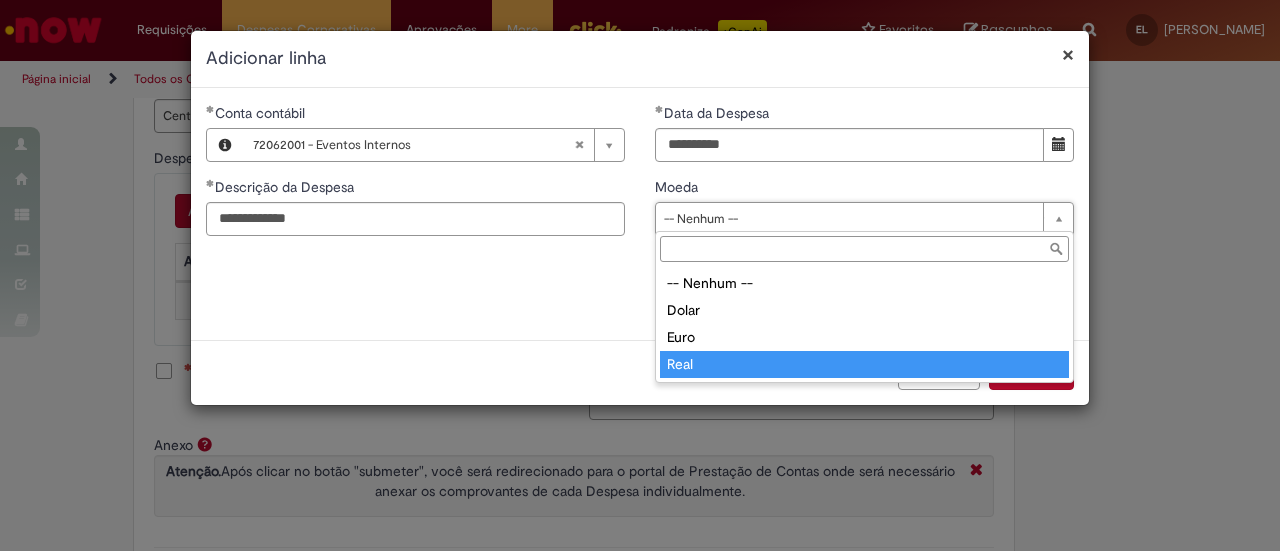 type on "****" 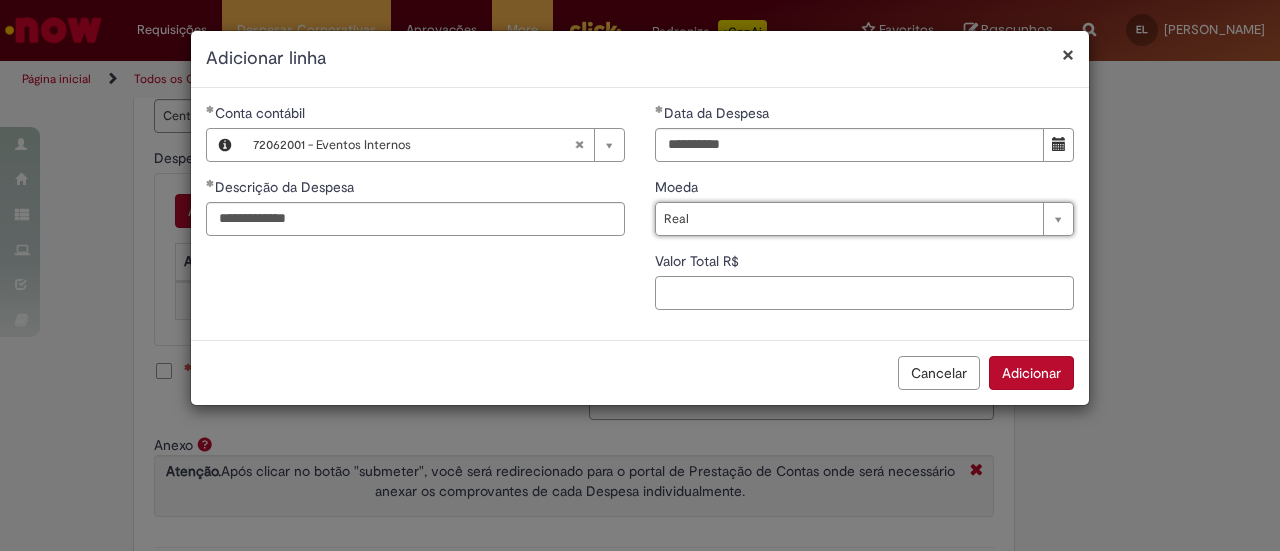 click on "Valor Total R$" at bounding box center (864, 293) 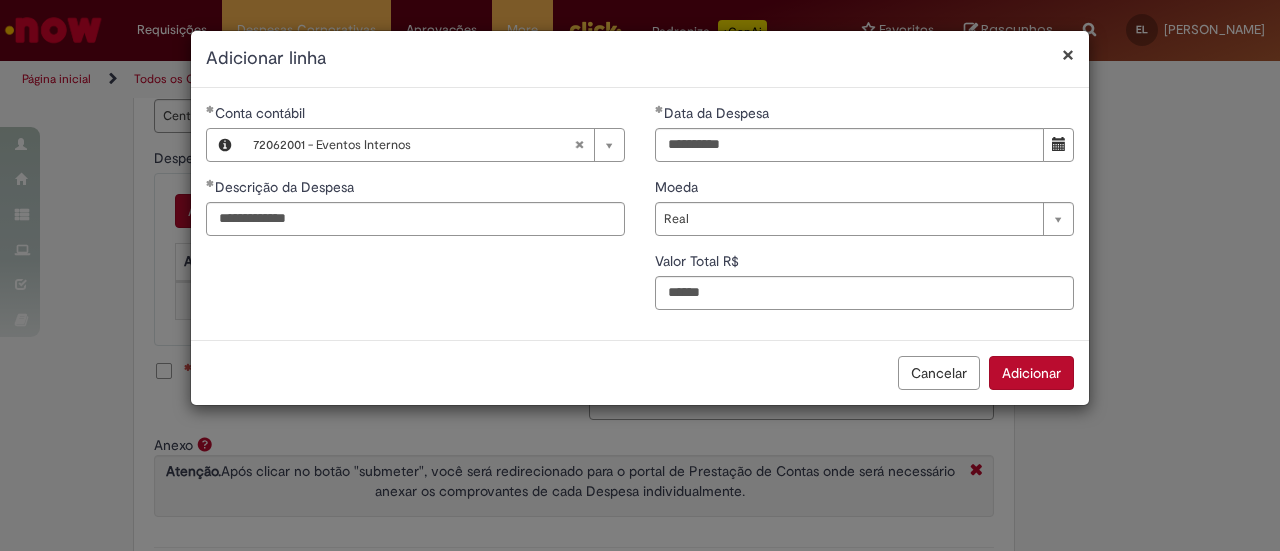 click on "Adicionar" at bounding box center [1031, 373] 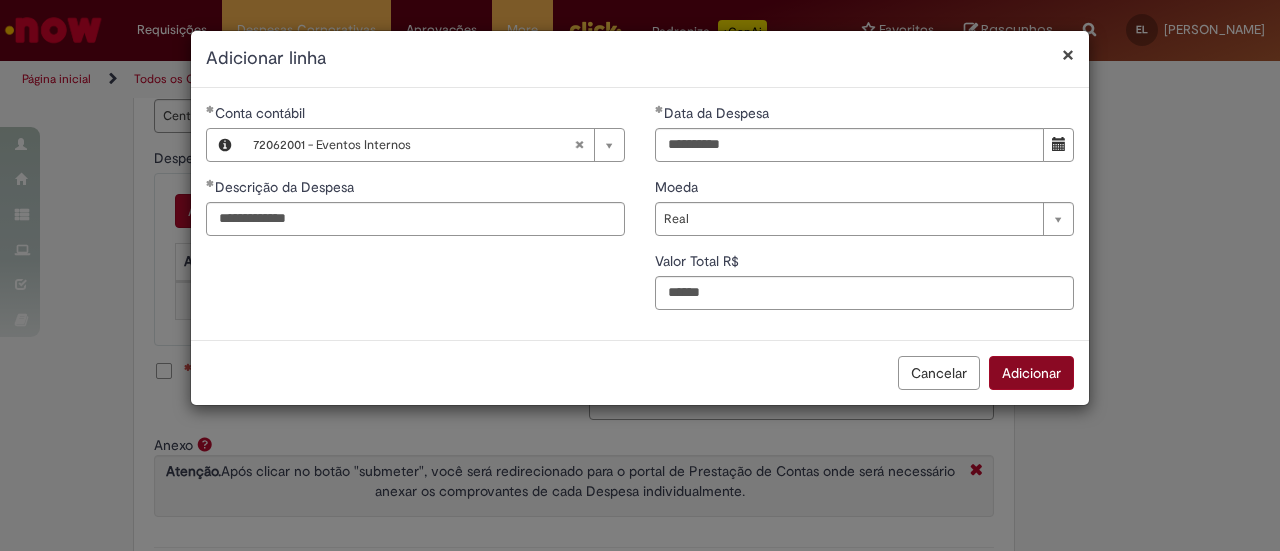 type on "******" 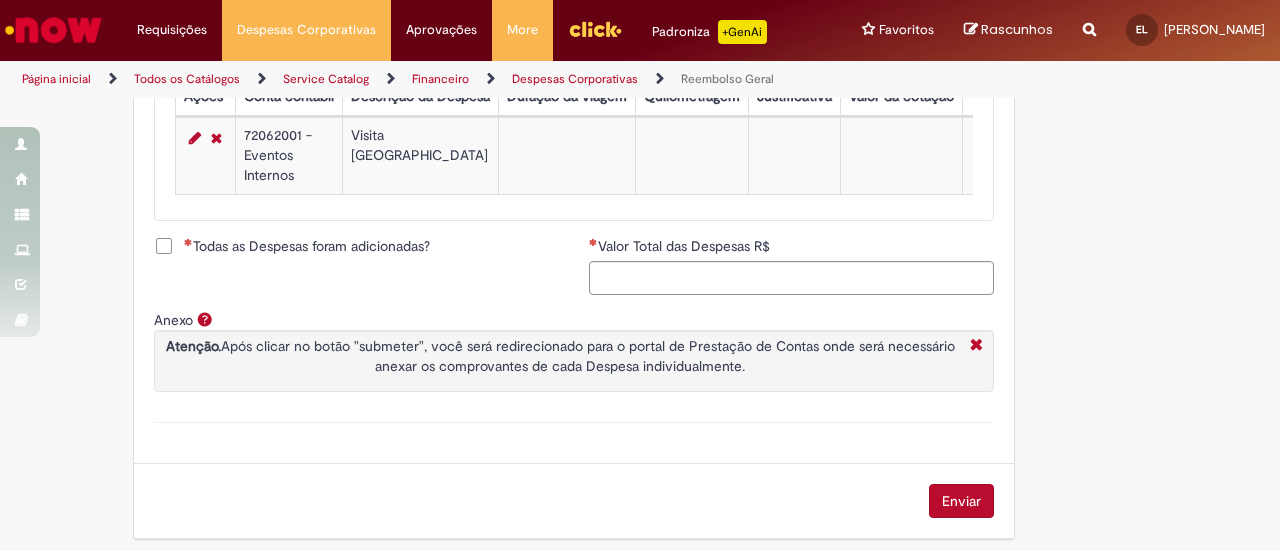 scroll, scrollTop: 940, scrollLeft: 0, axis: vertical 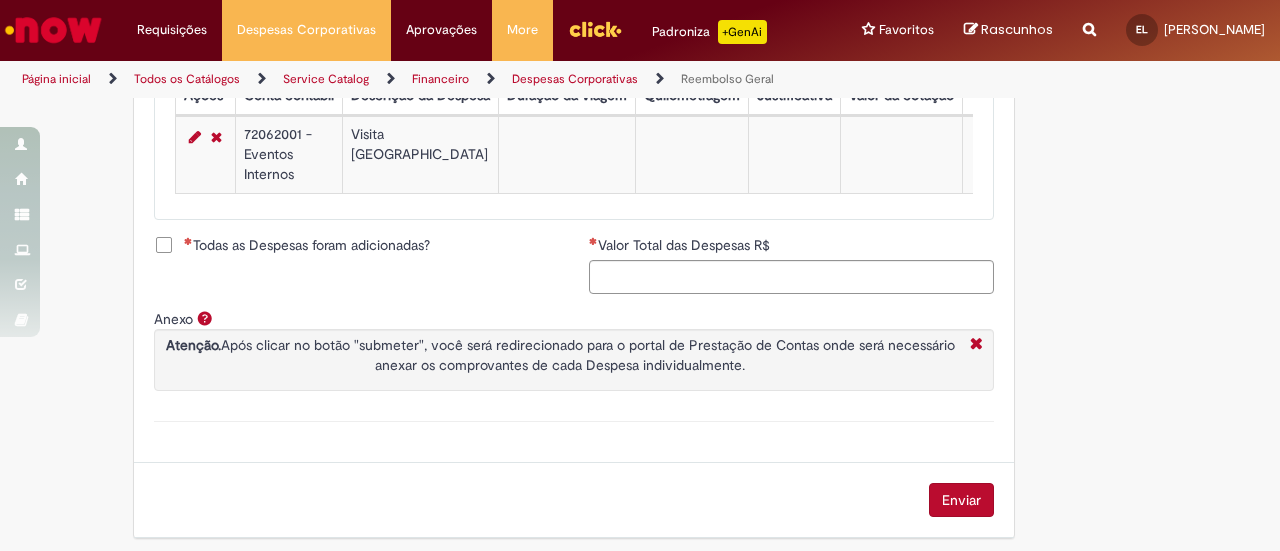 click on "Todas as Despesas foram adicionadas?" at bounding box center (307, 245) 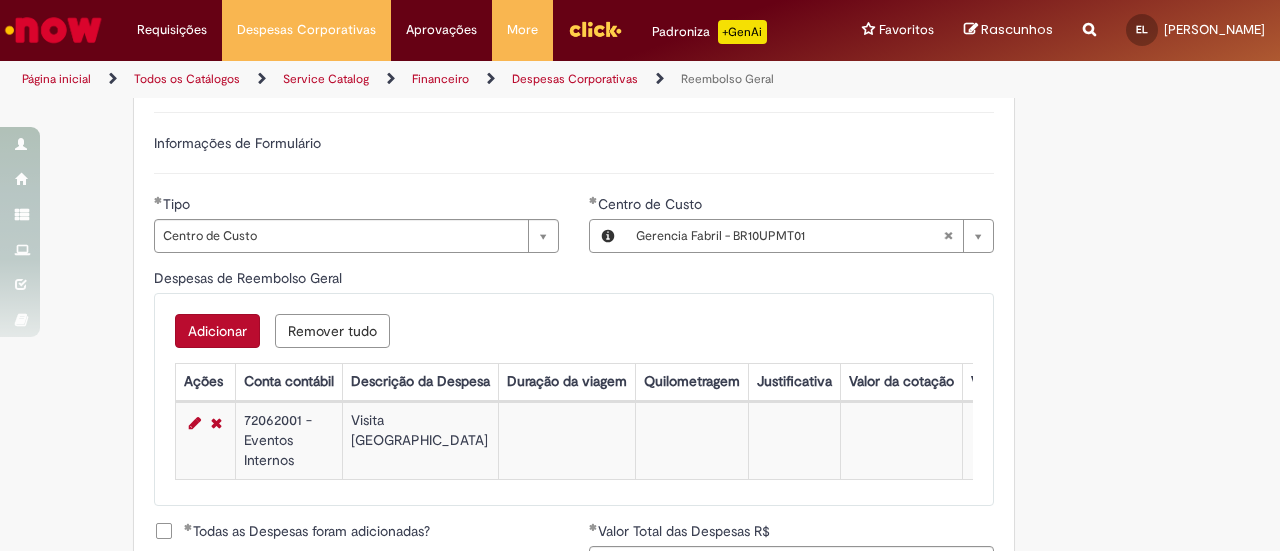 scroll, scrollTop: 977, scrollLeft: 0, axis: vertical 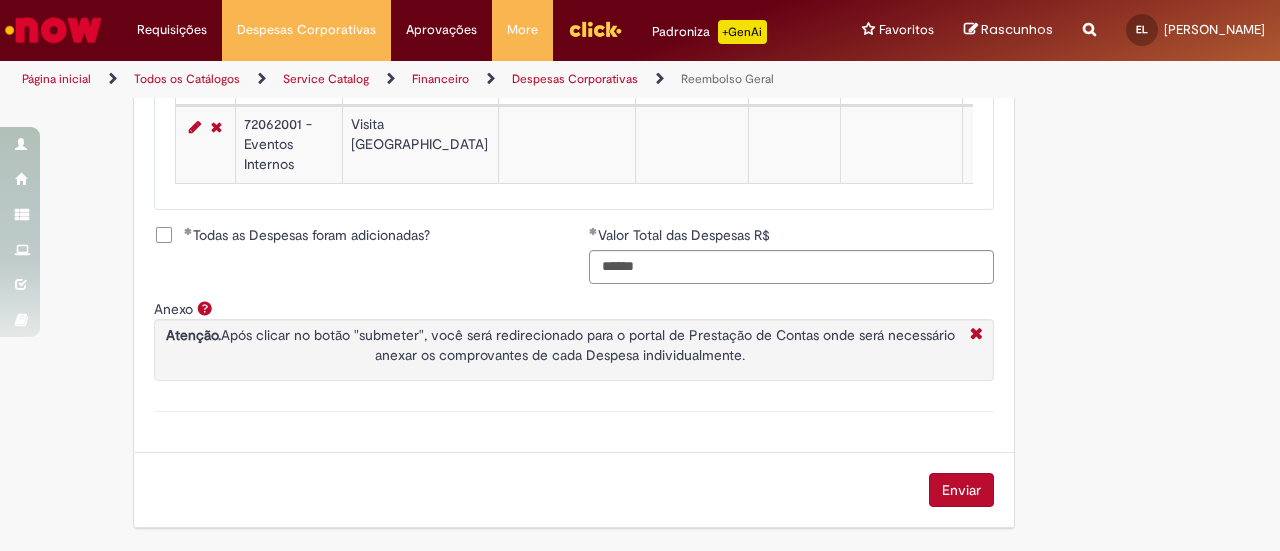 click on "Enviar" at bounding box center (961, 490) 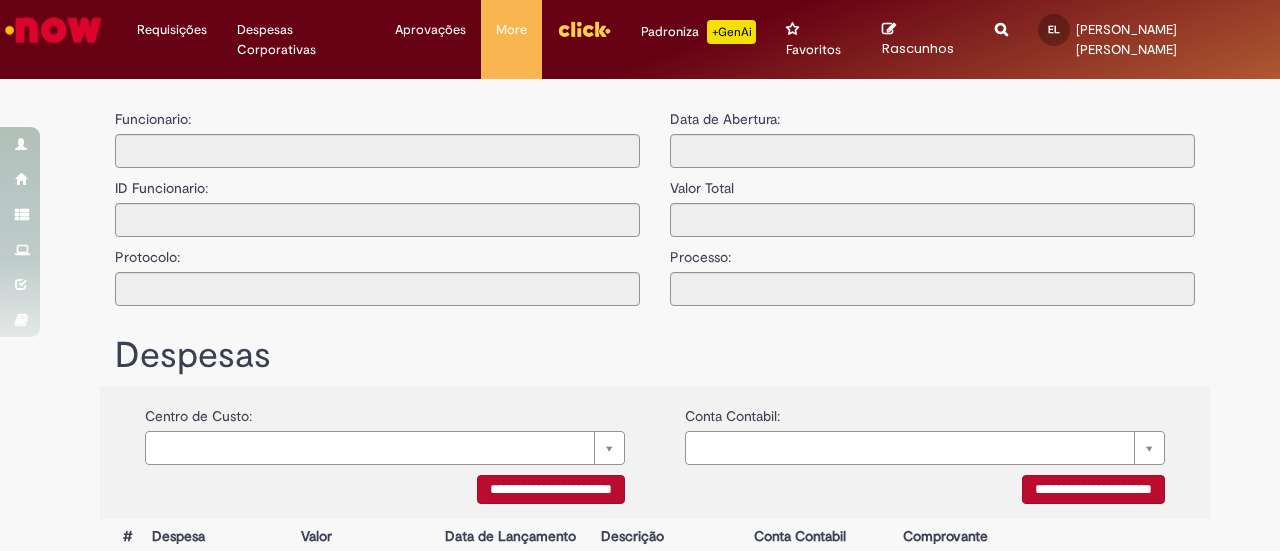 type on "**********" 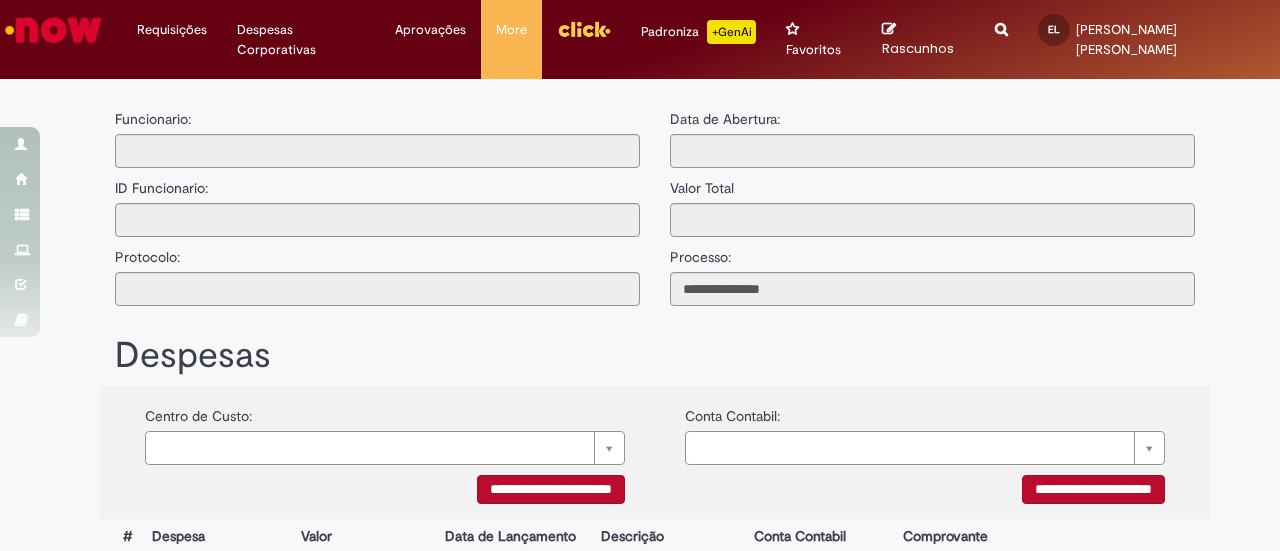 scroll, scrollTop: 0, scrollLeft: 0, axis: both 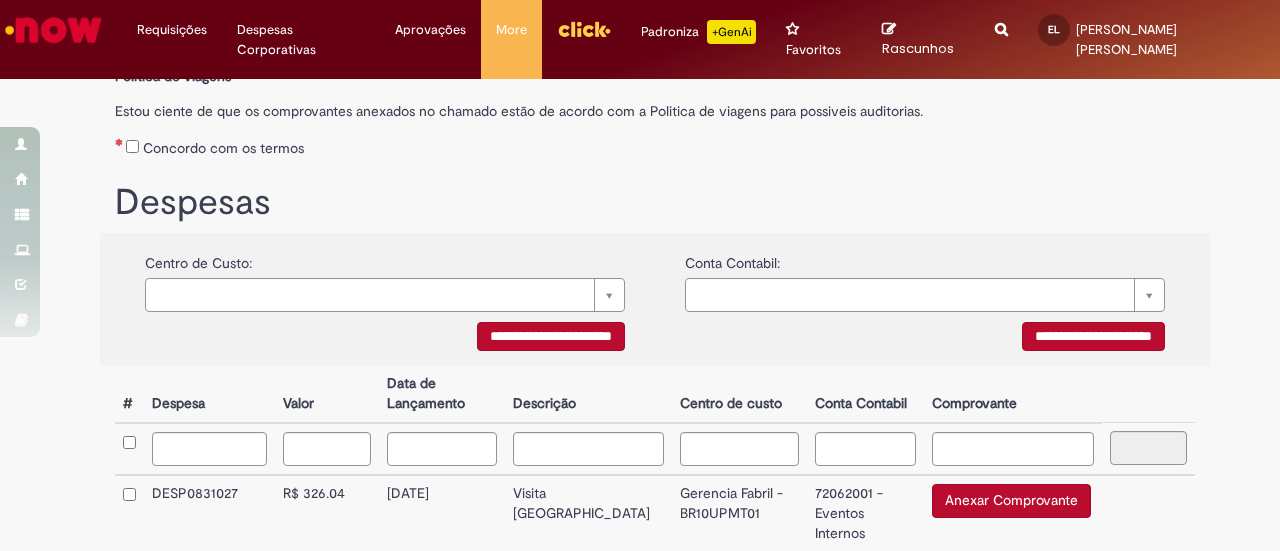 click on "Anexar Comprovante" at bounding box center [1011, 501] 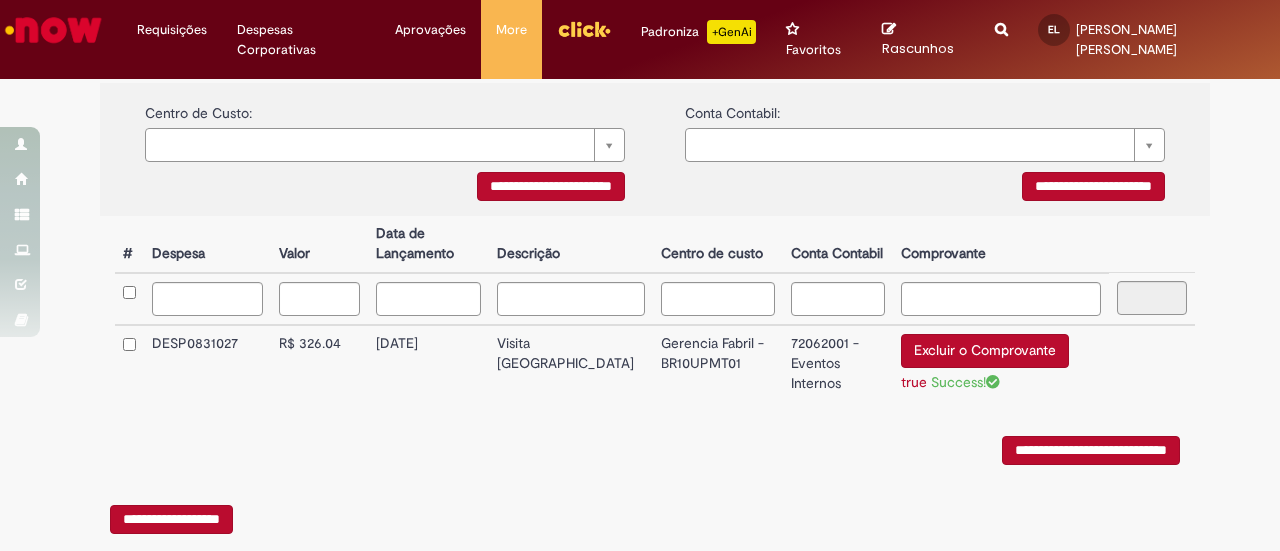 scroll, scrollTop: 431, scrollLeft: 0, axis: vertical 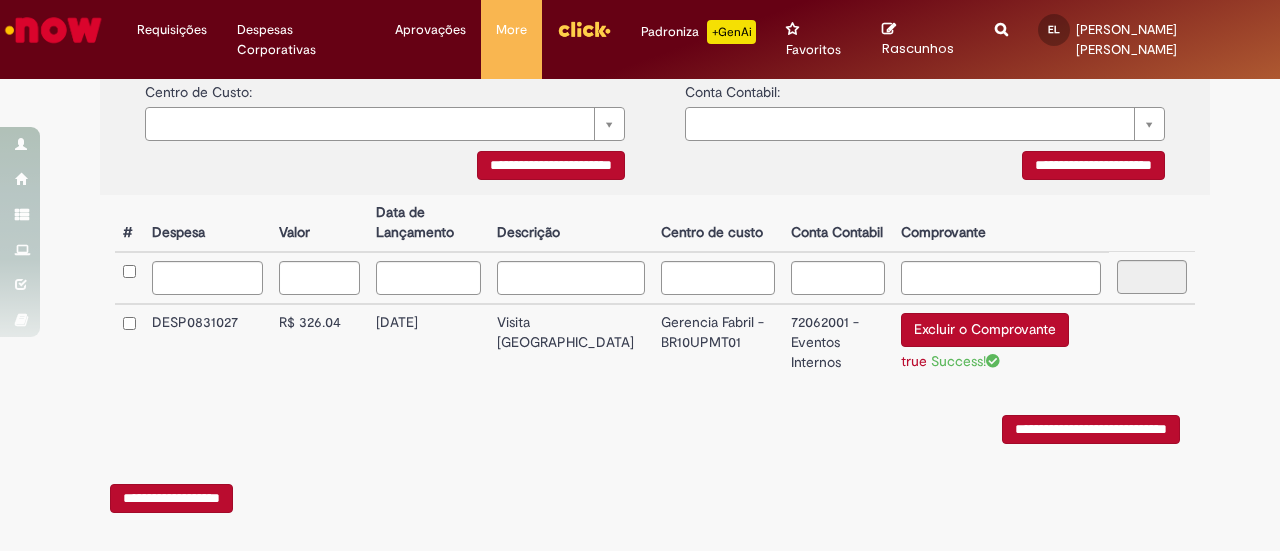 click on "**********" at bounding box center [1091, 429] 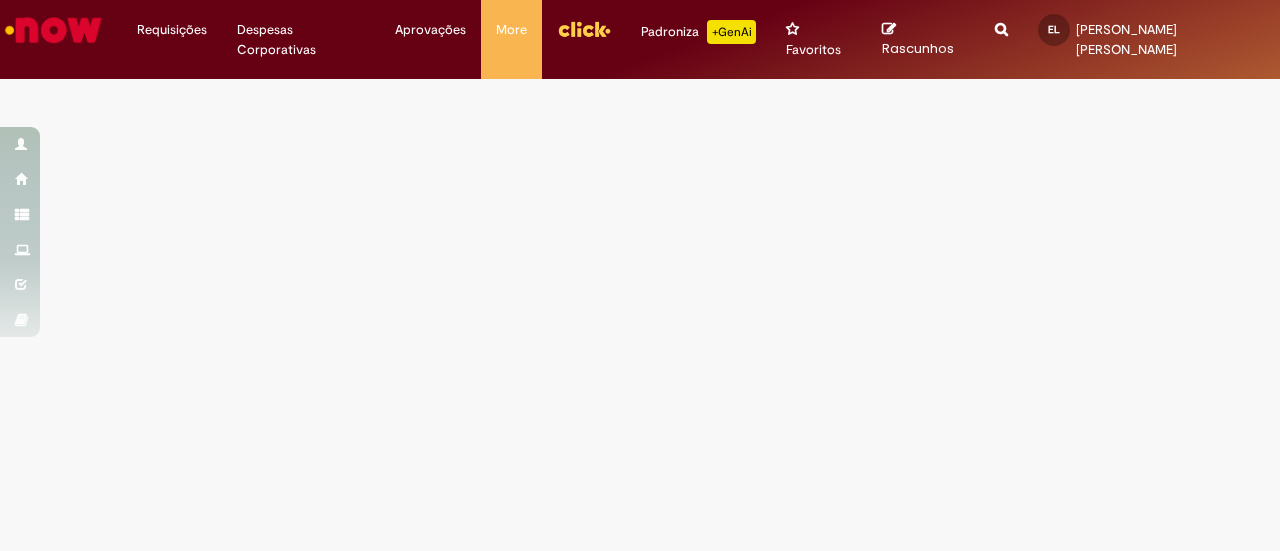 scroll, scrollTop: 0, scrollLeft: 0, axis: both 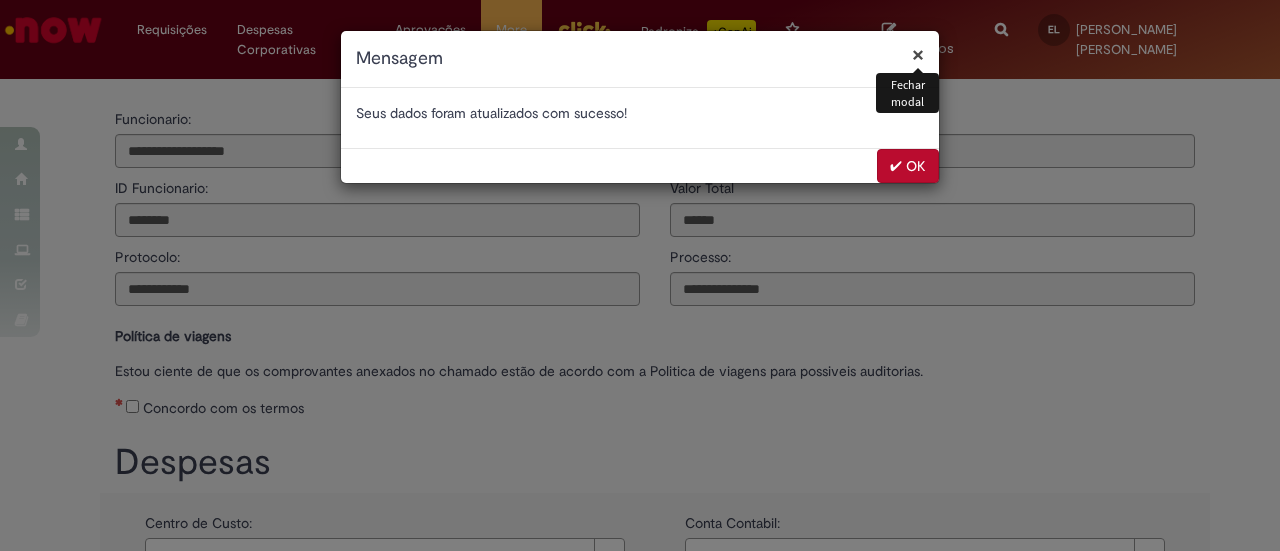click on "✔ OK" at bounding box center [908, 166] 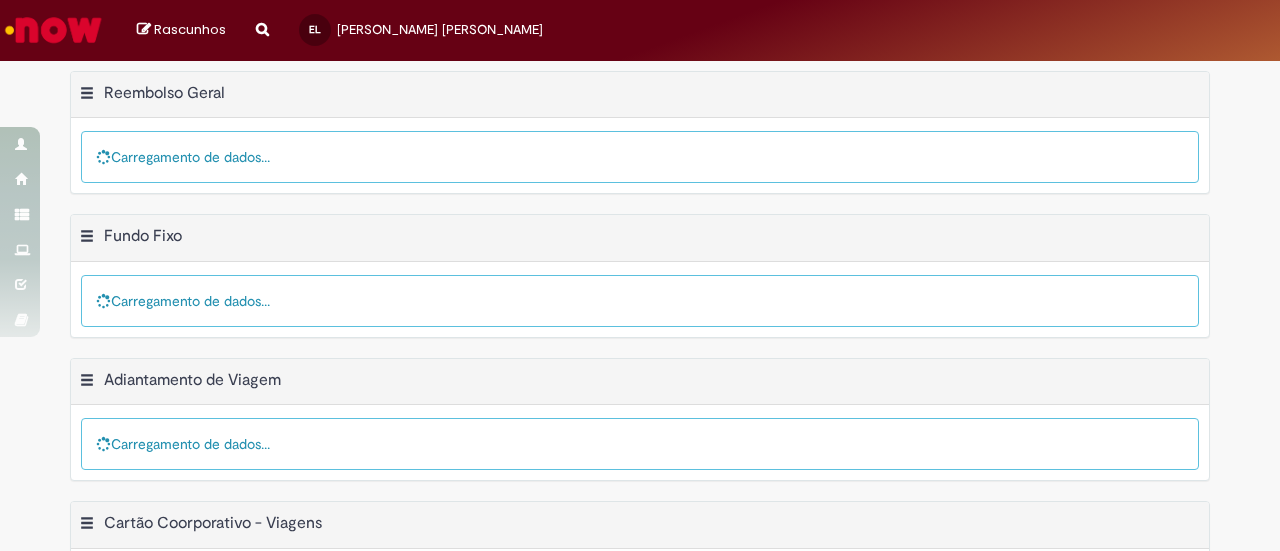 scroll, scrollTop: 0, scrollLeft: 0, axis: both 